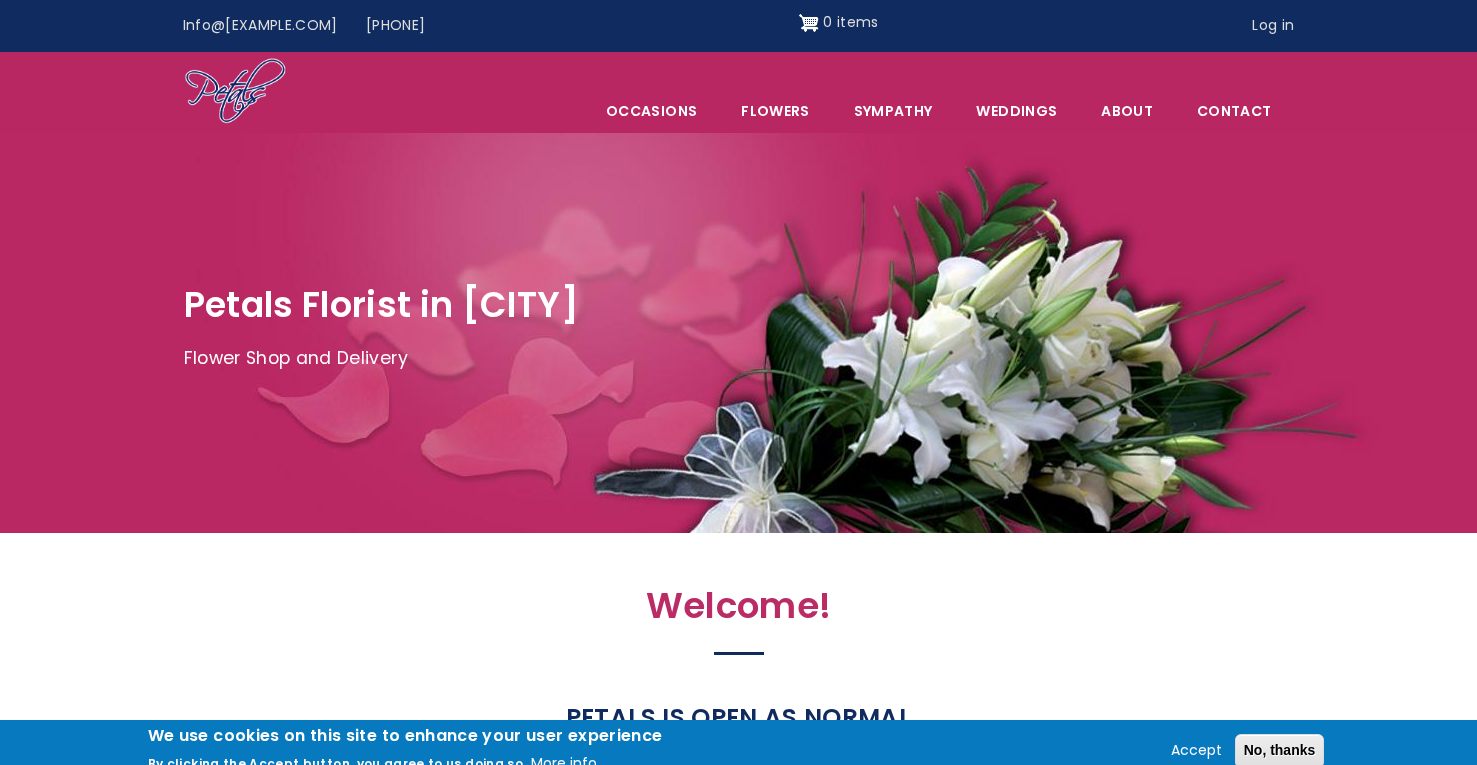 scroll, scrollTop: 0, scrollLeft: 0, axis: both 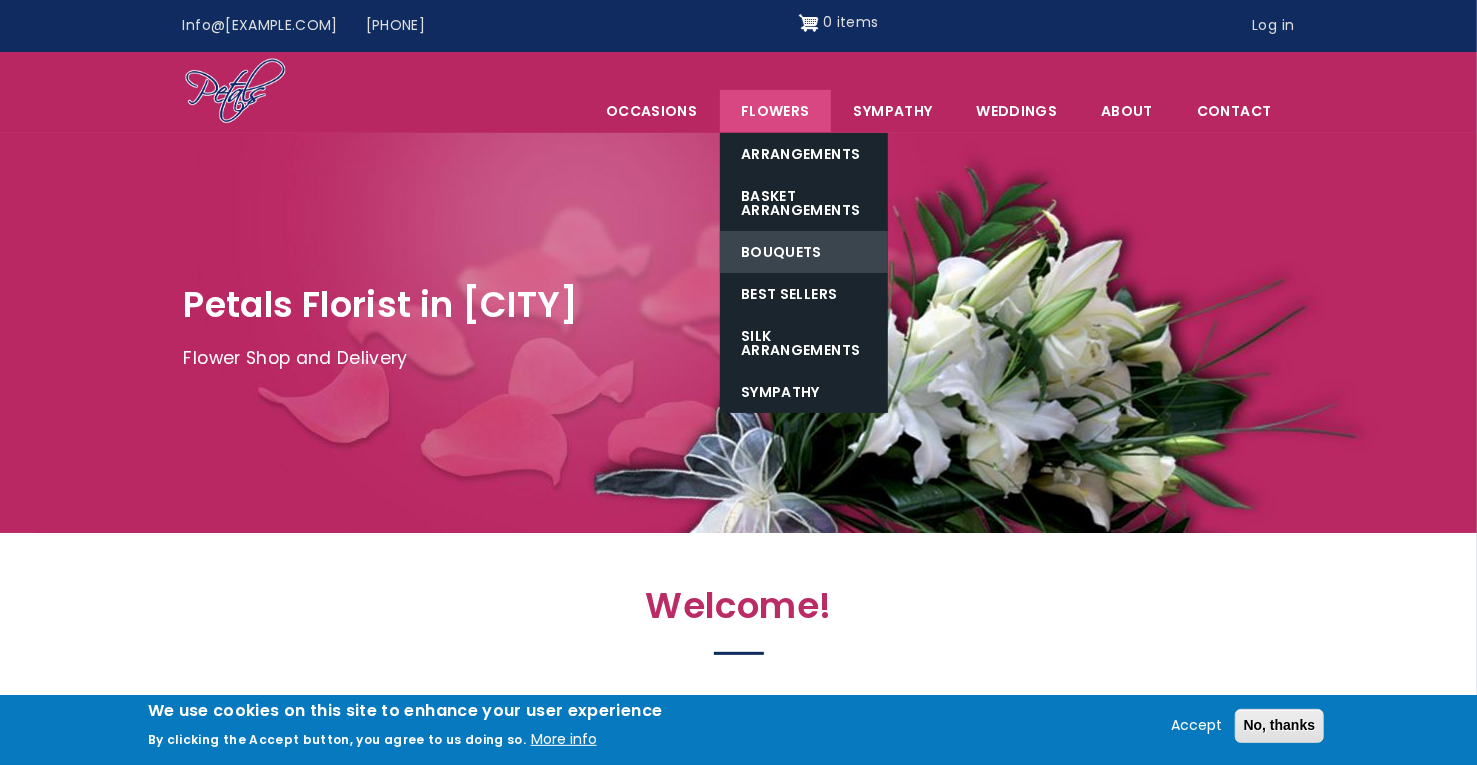 click on "Bouquets" at bounding box center (804, 252) 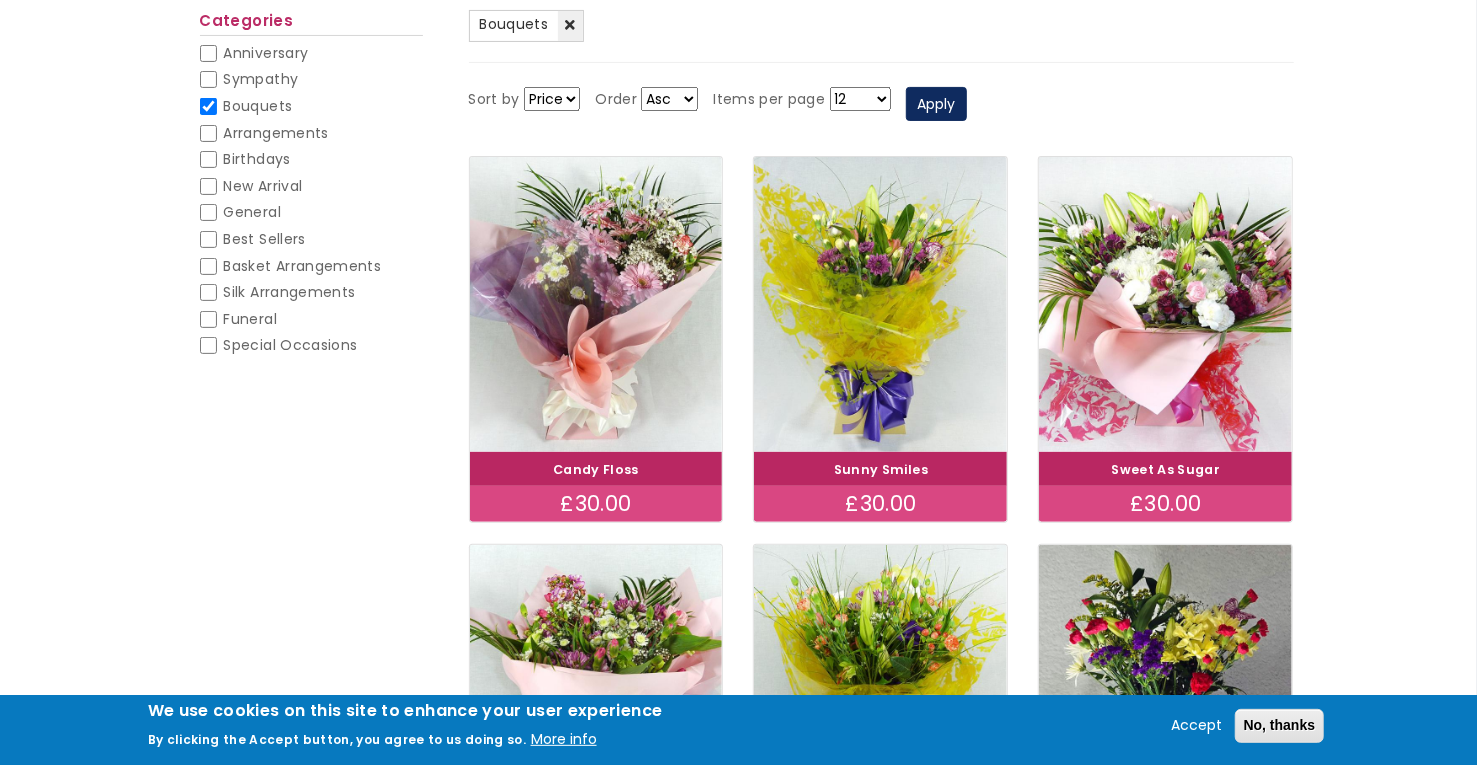 scroll, scrollTop: 250, scrollLeft: 0, axis: vertical 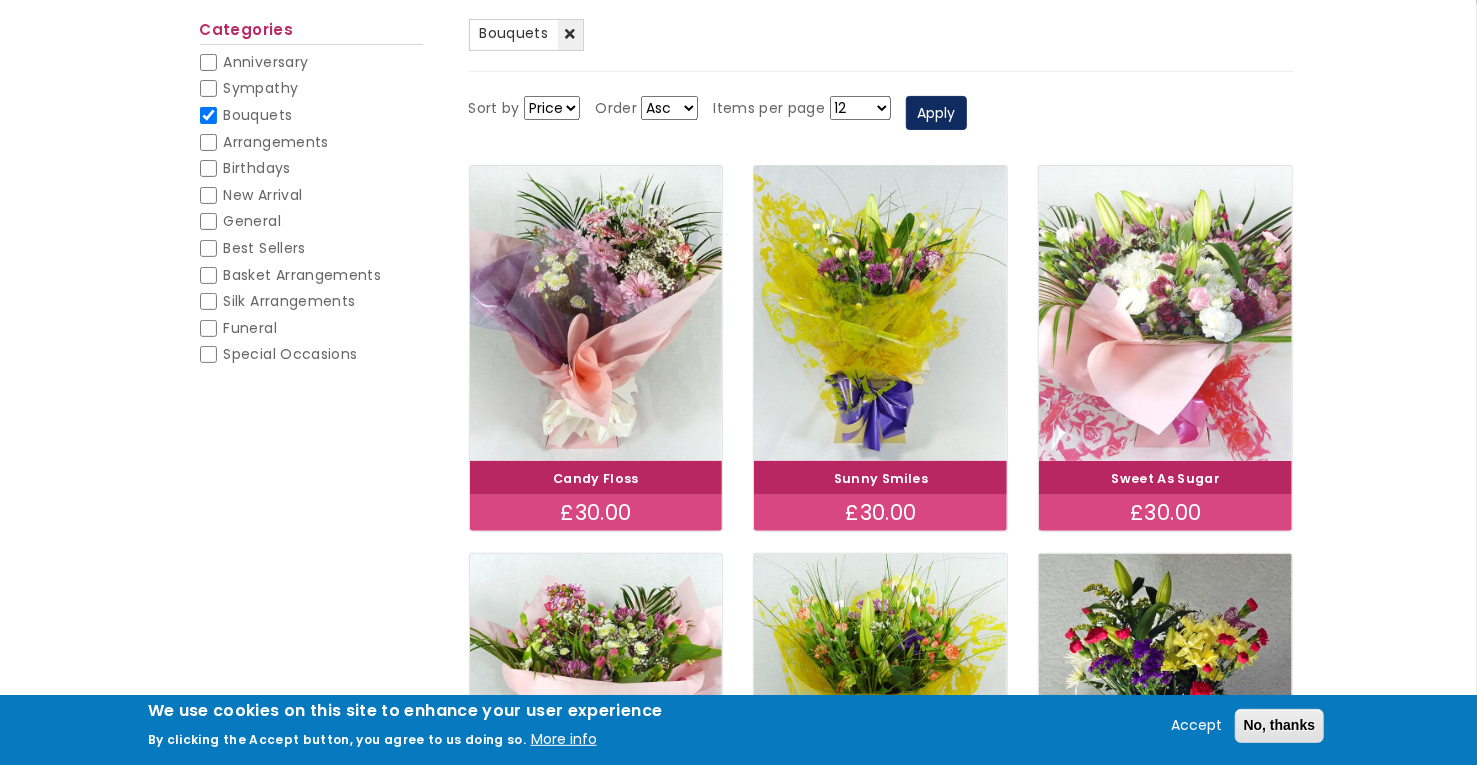 click at bounding box center (1166, 313) 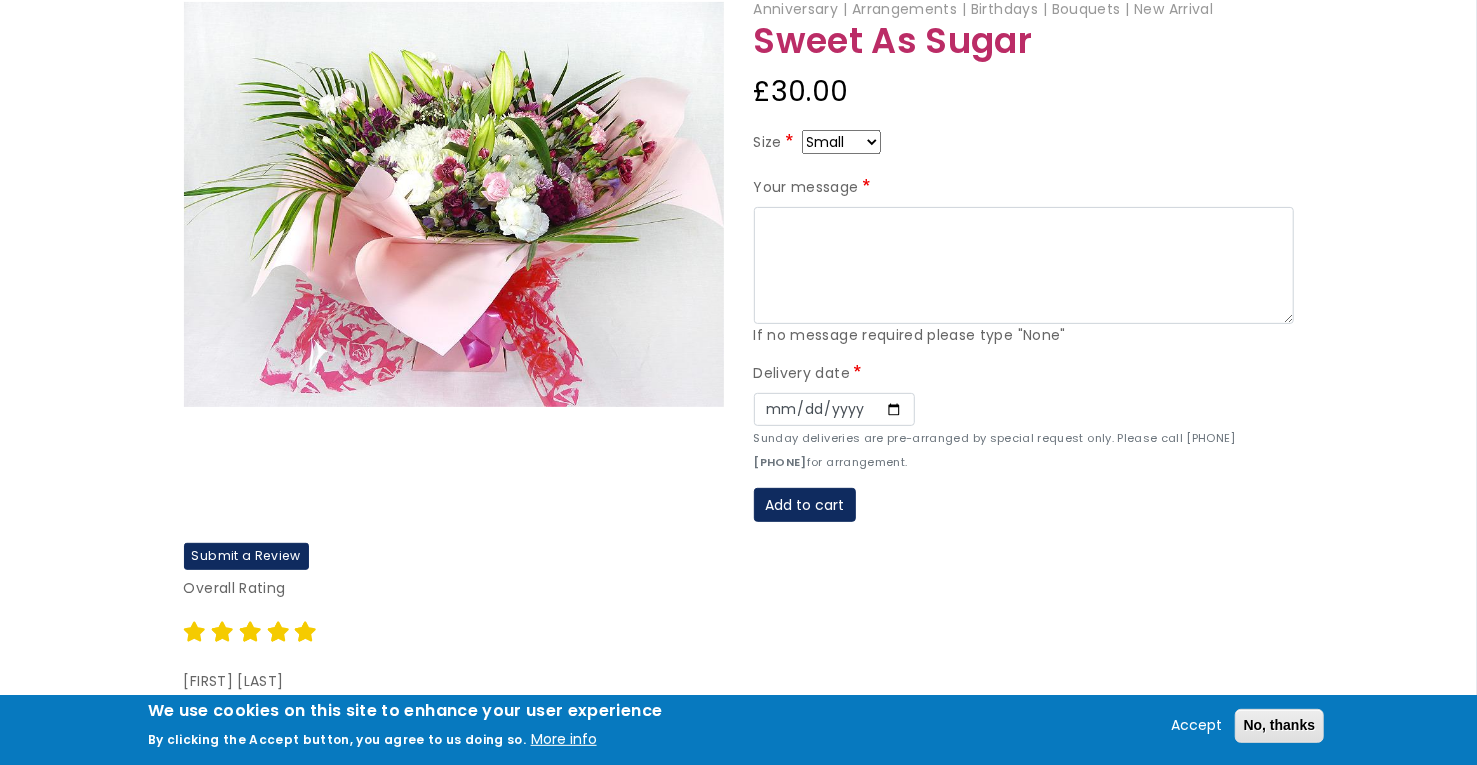 scroll, scrollTop: 250, scrollLeft: 0, axis: vertical 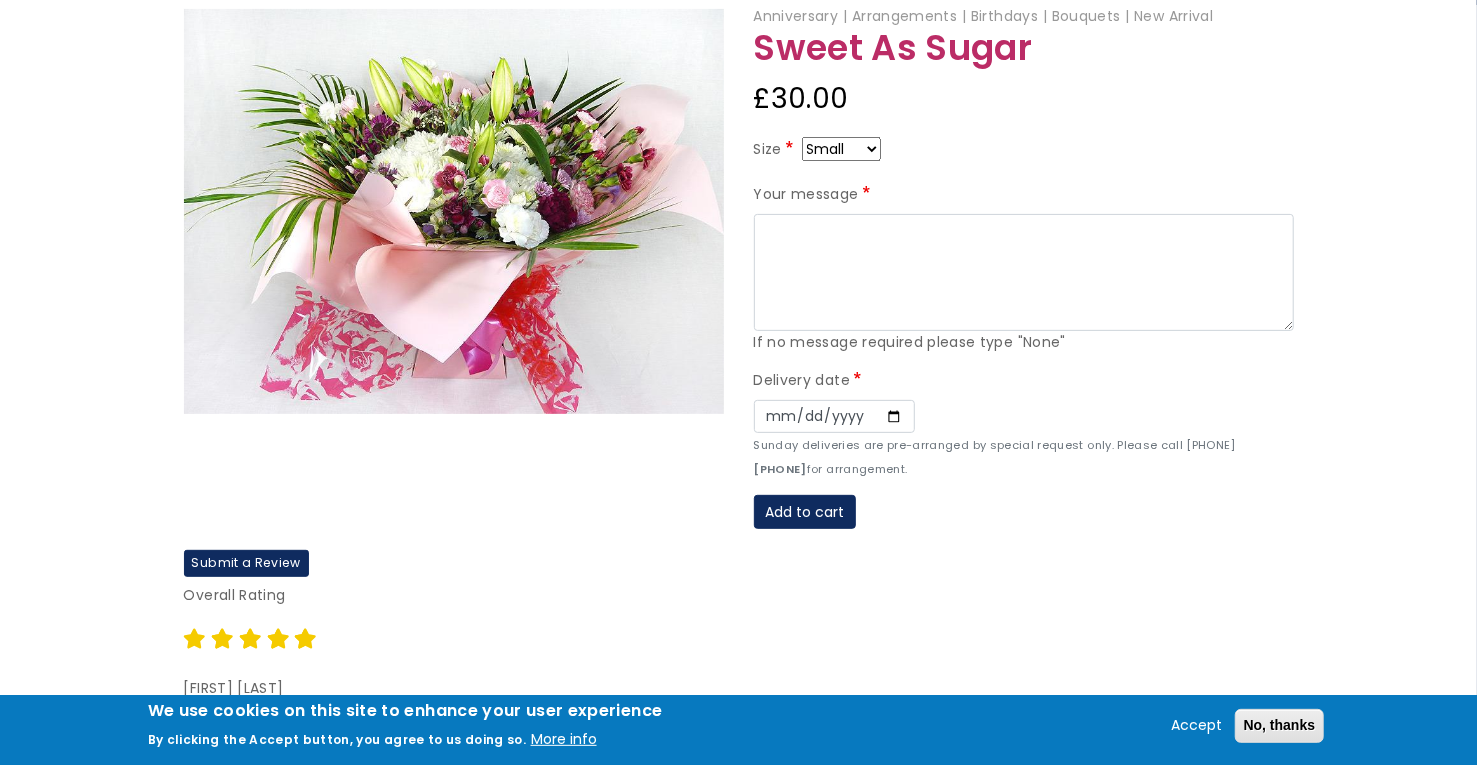 click on "Small Medium Large" at bounding box center [841, 149] 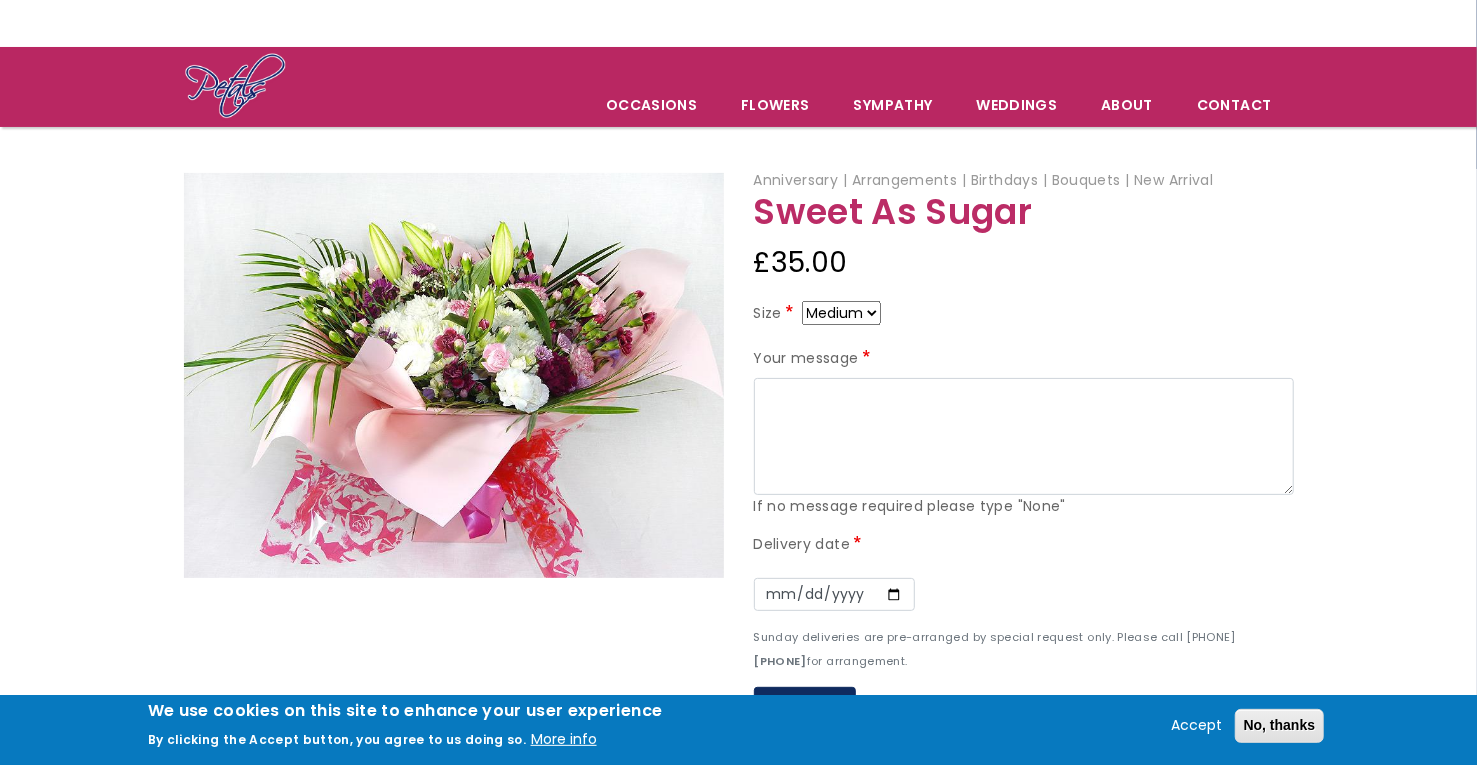 scroll, scrollTop: 85, scrollLeft: 0, axis: vertical 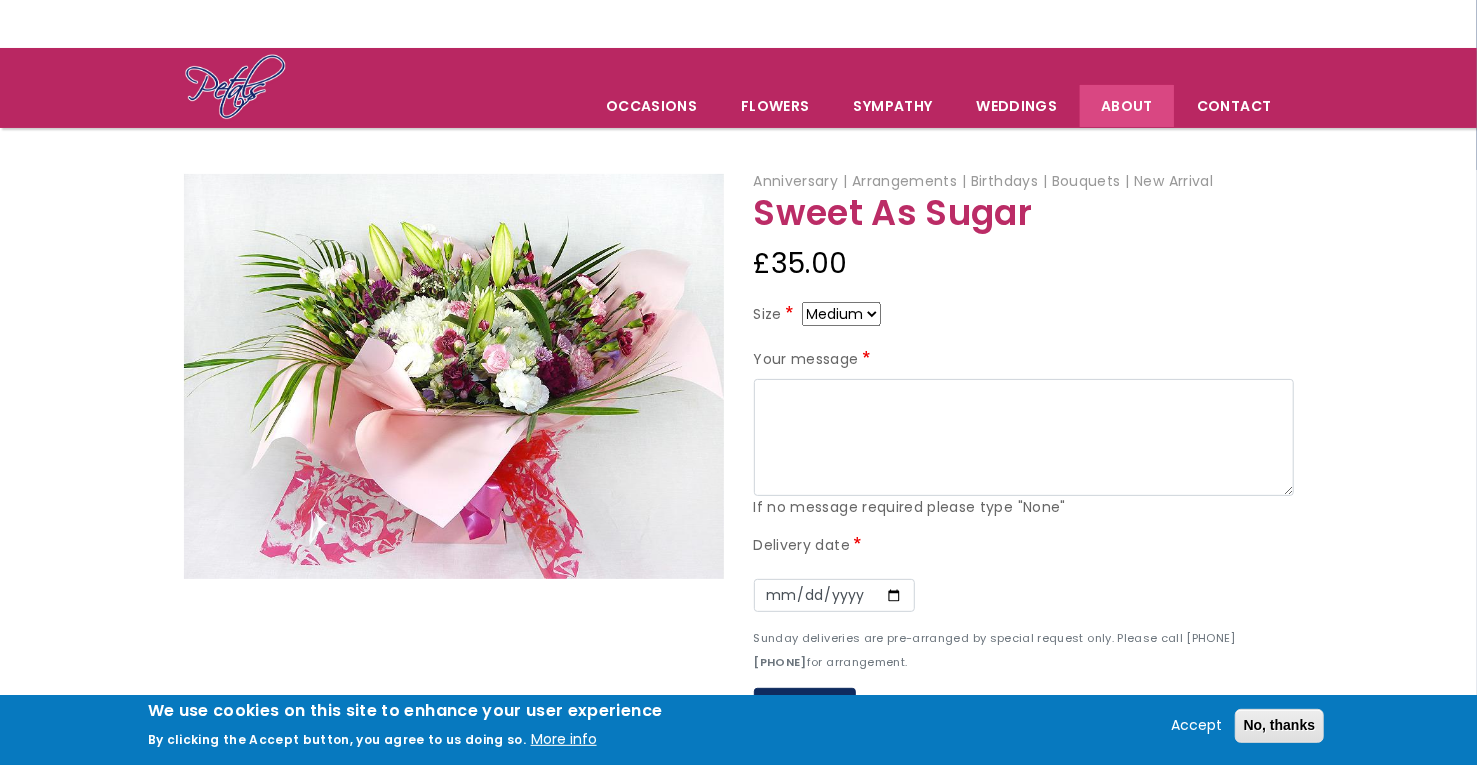 click on "About" at bounding box center [1127, 106] 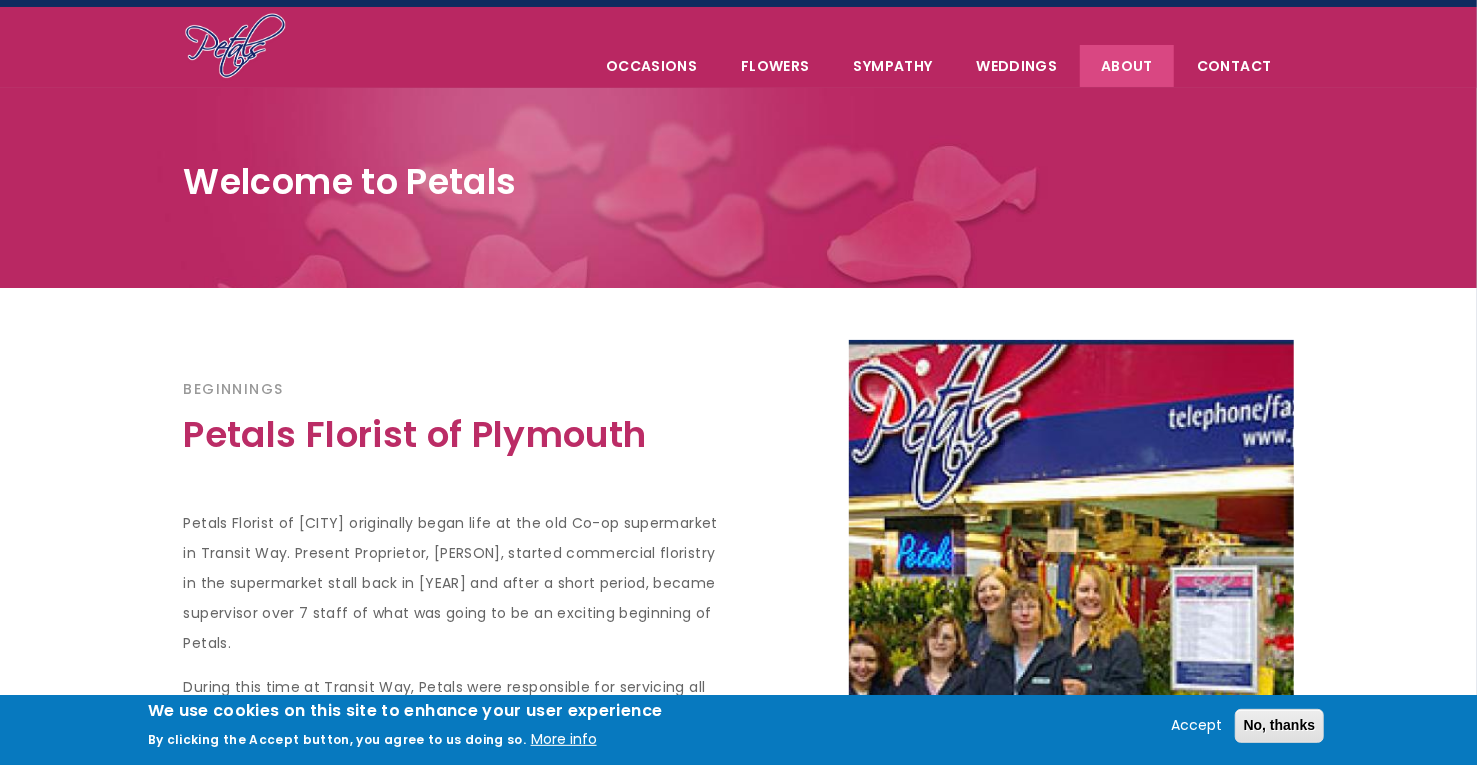 scroll, scrollTop: 0, scrollLeft: 0, axis: both 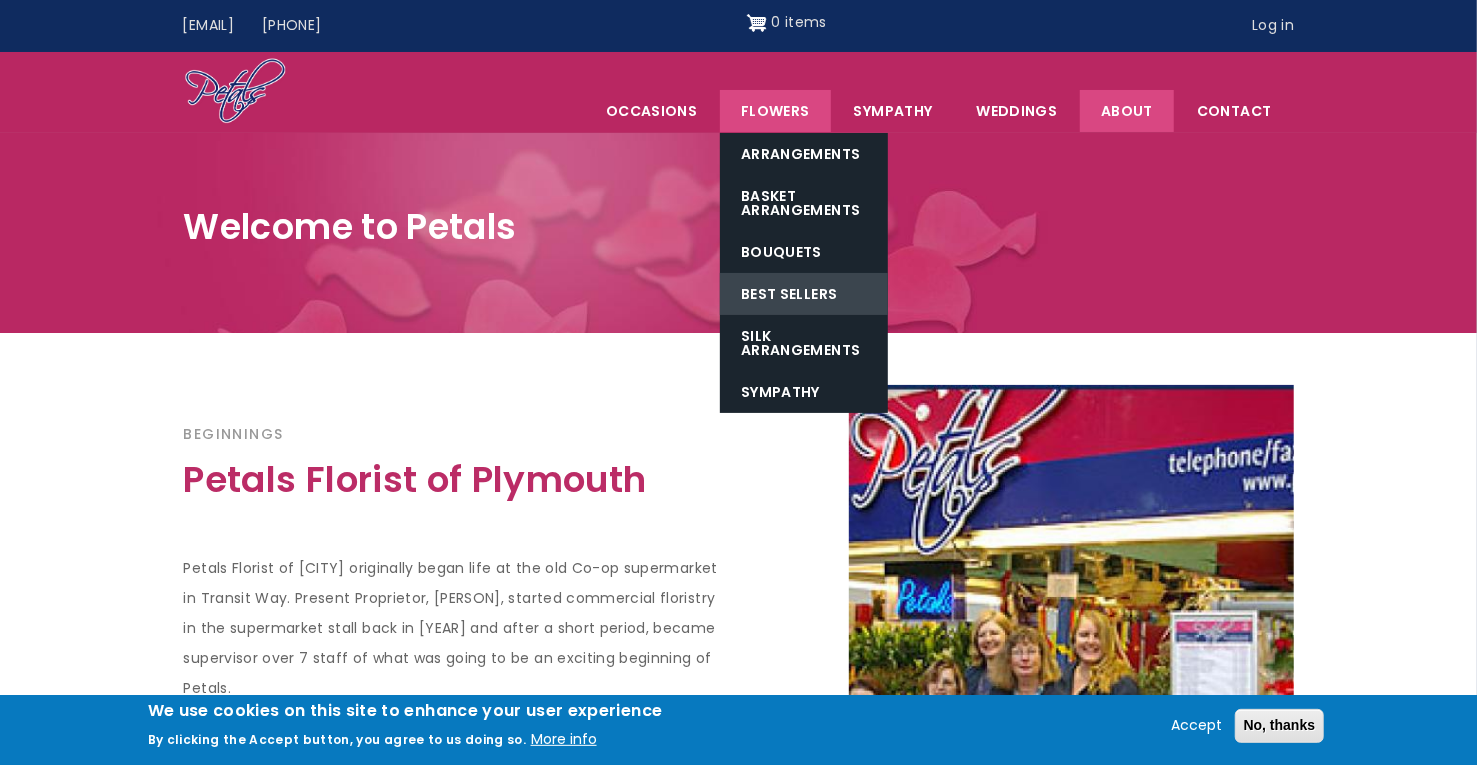 click on "Best Sellers" at bounding box center [804, 294] 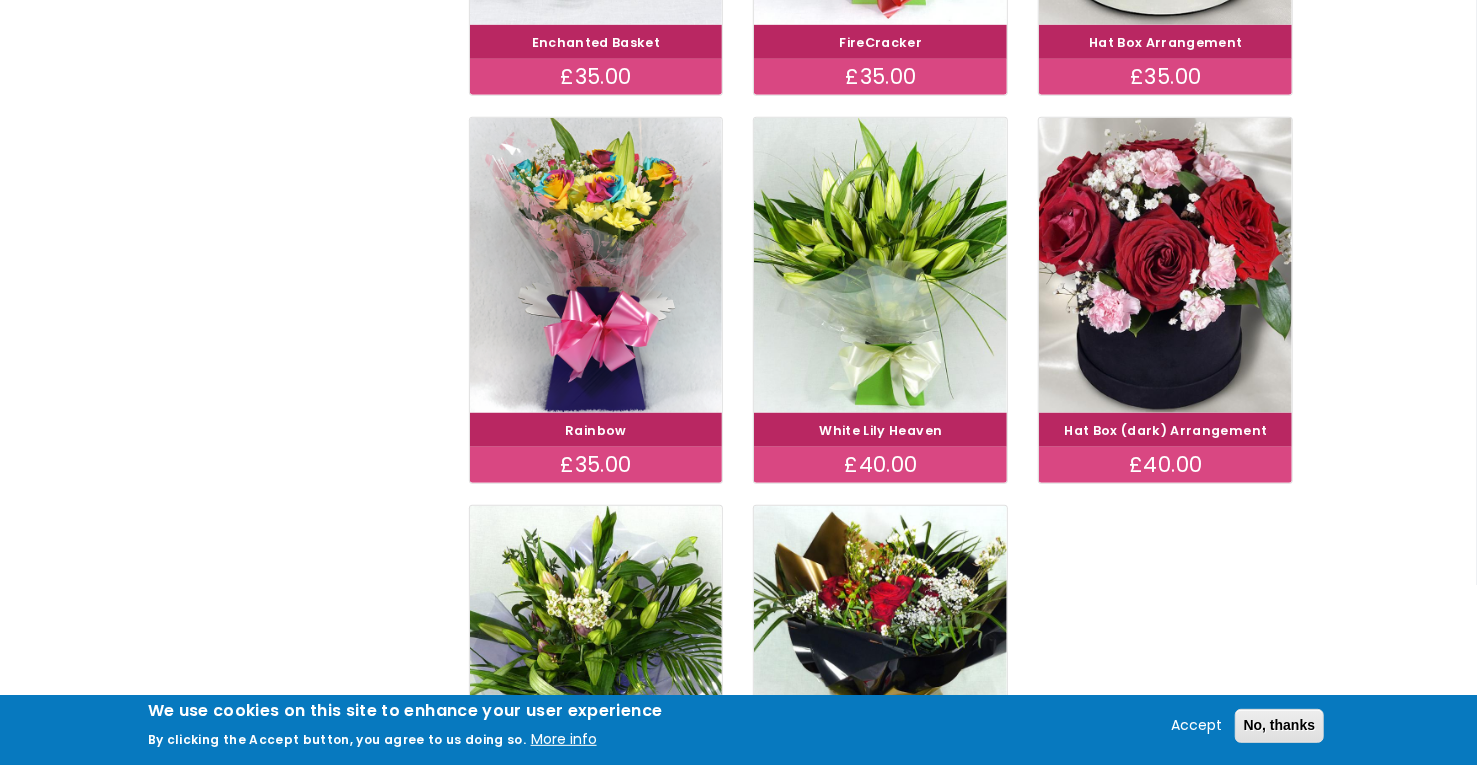 scroll, scrollTop: 0, scrollLeft: 0, axis: both 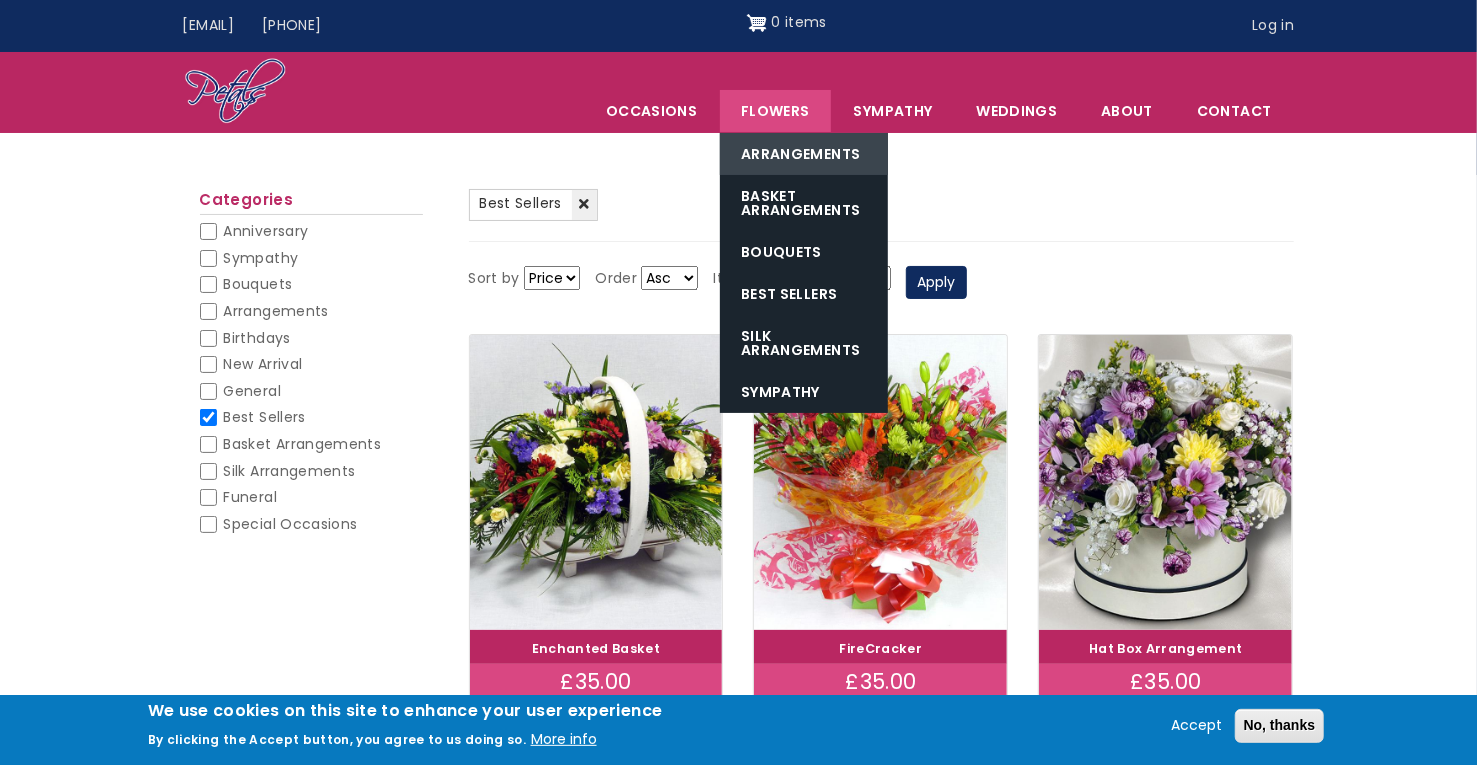 click on "Arrangements" at bounding box center [804, 154] 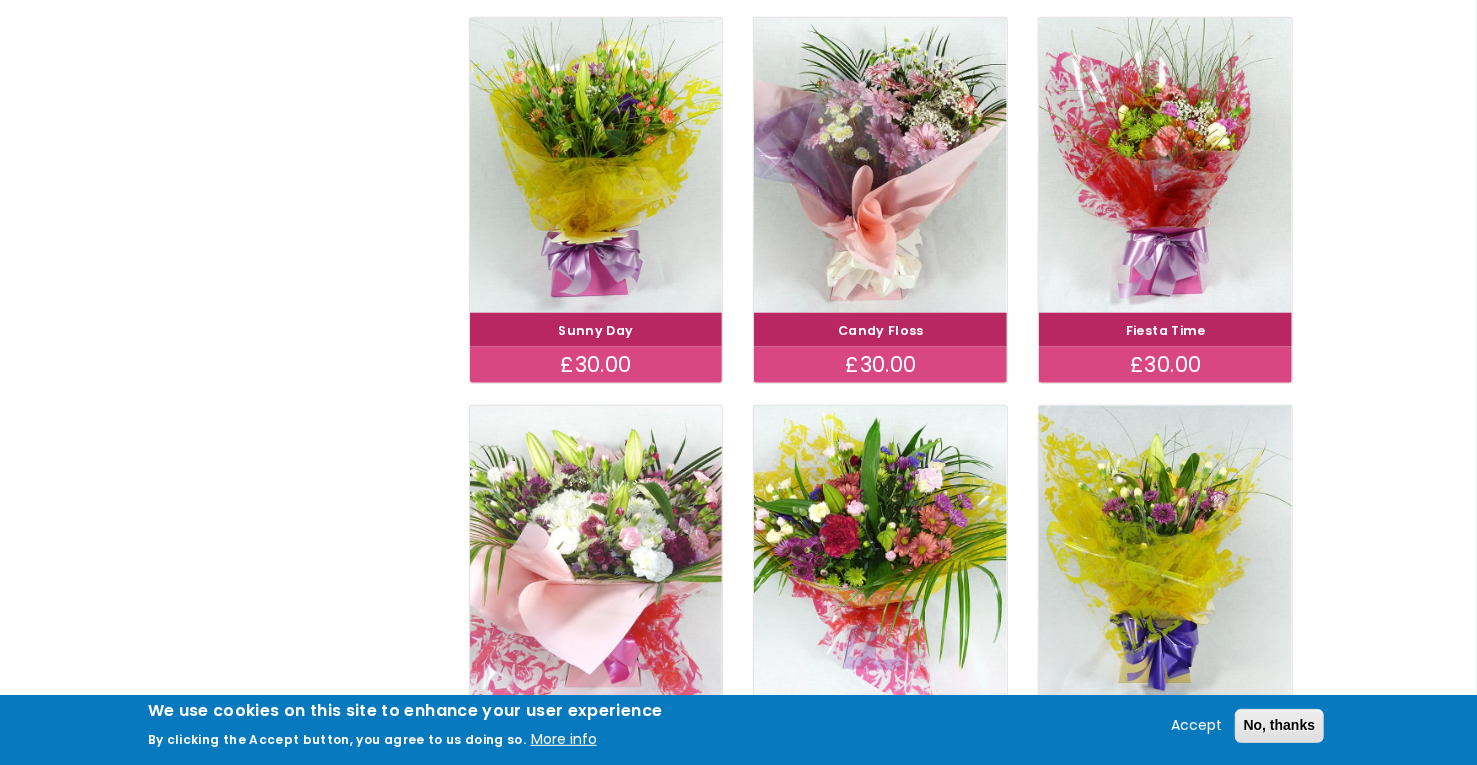 scroll, scrollTop: 1176, scrollLeft: 0, axis: vertical 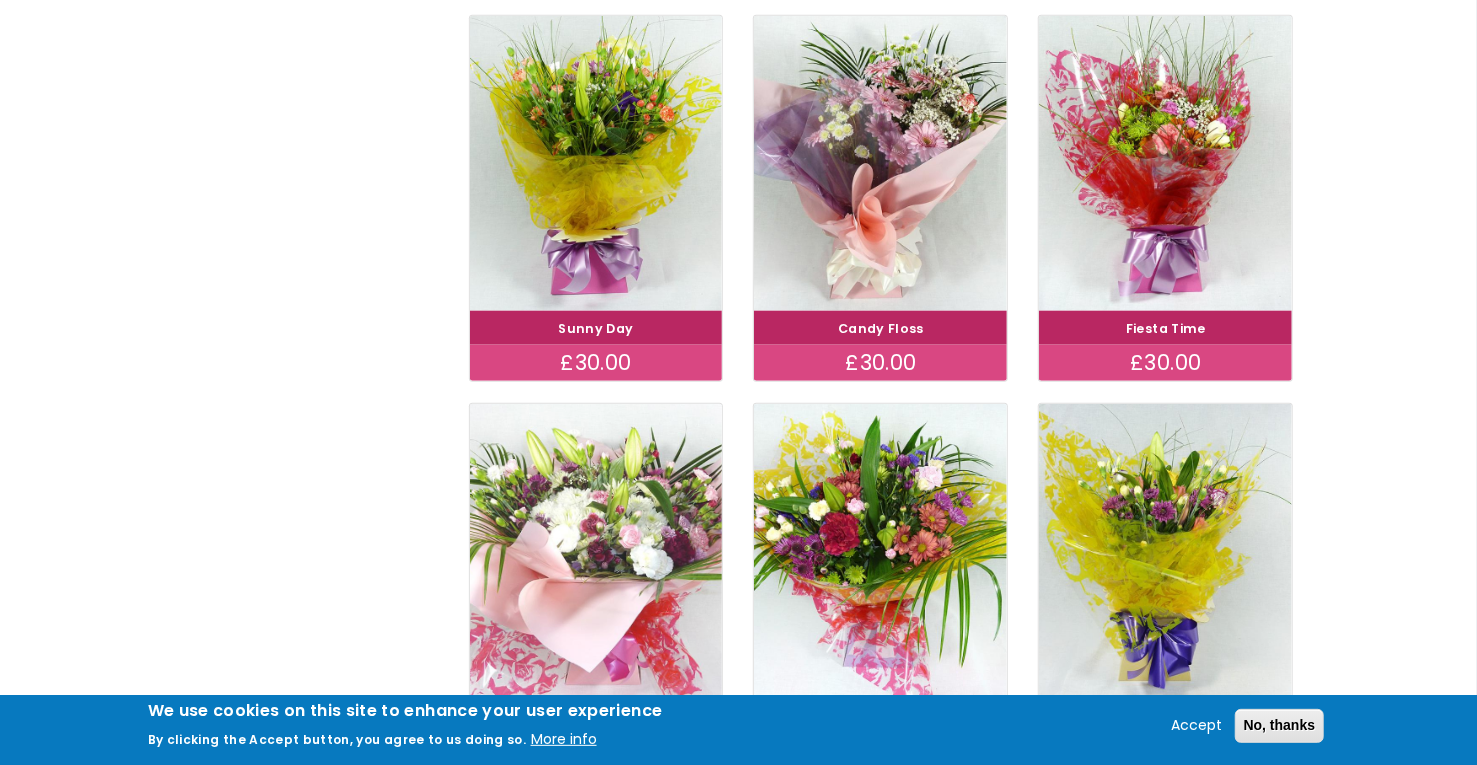 click at bounding box center [596, 550] 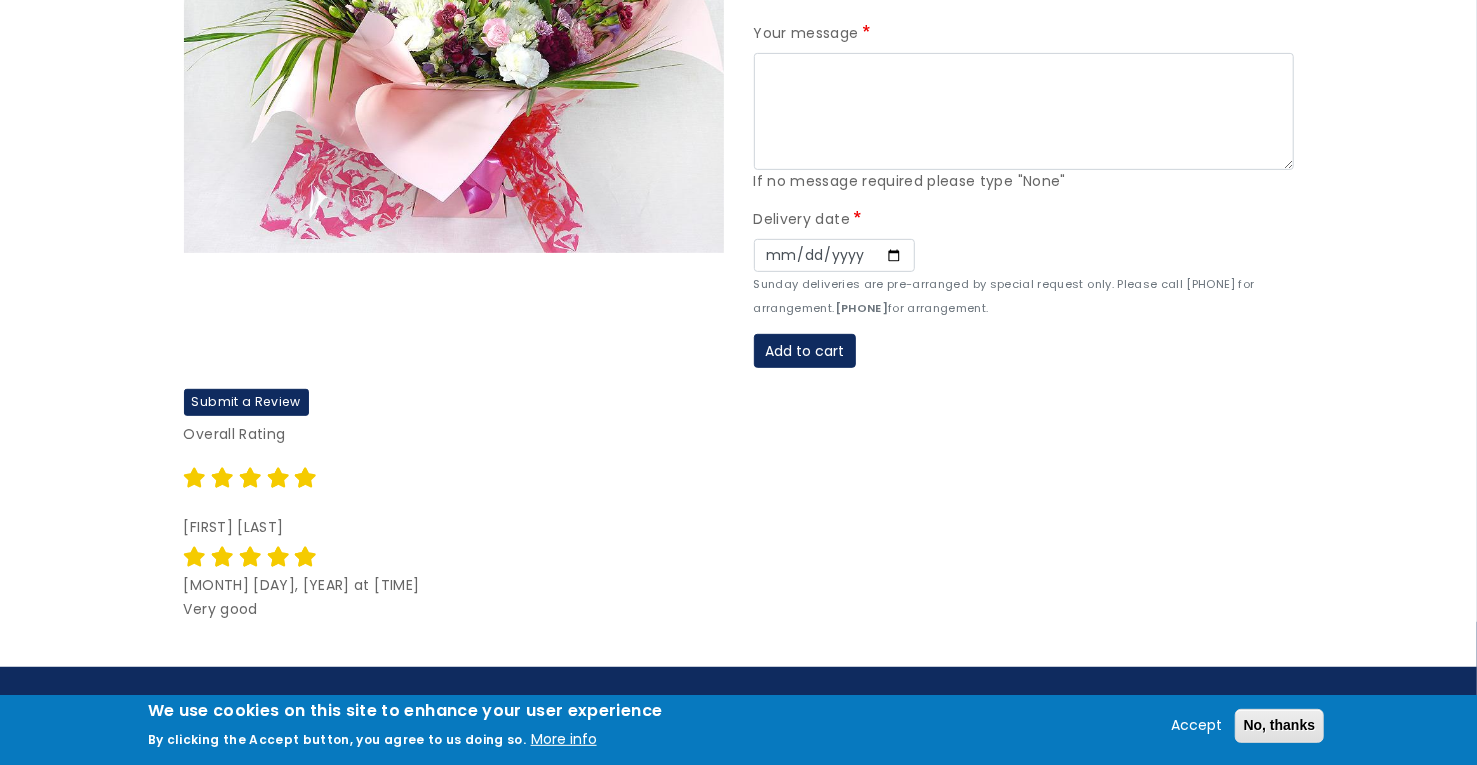scroll, scrollTop: 418, scrollLeft: 0, axis: vertical 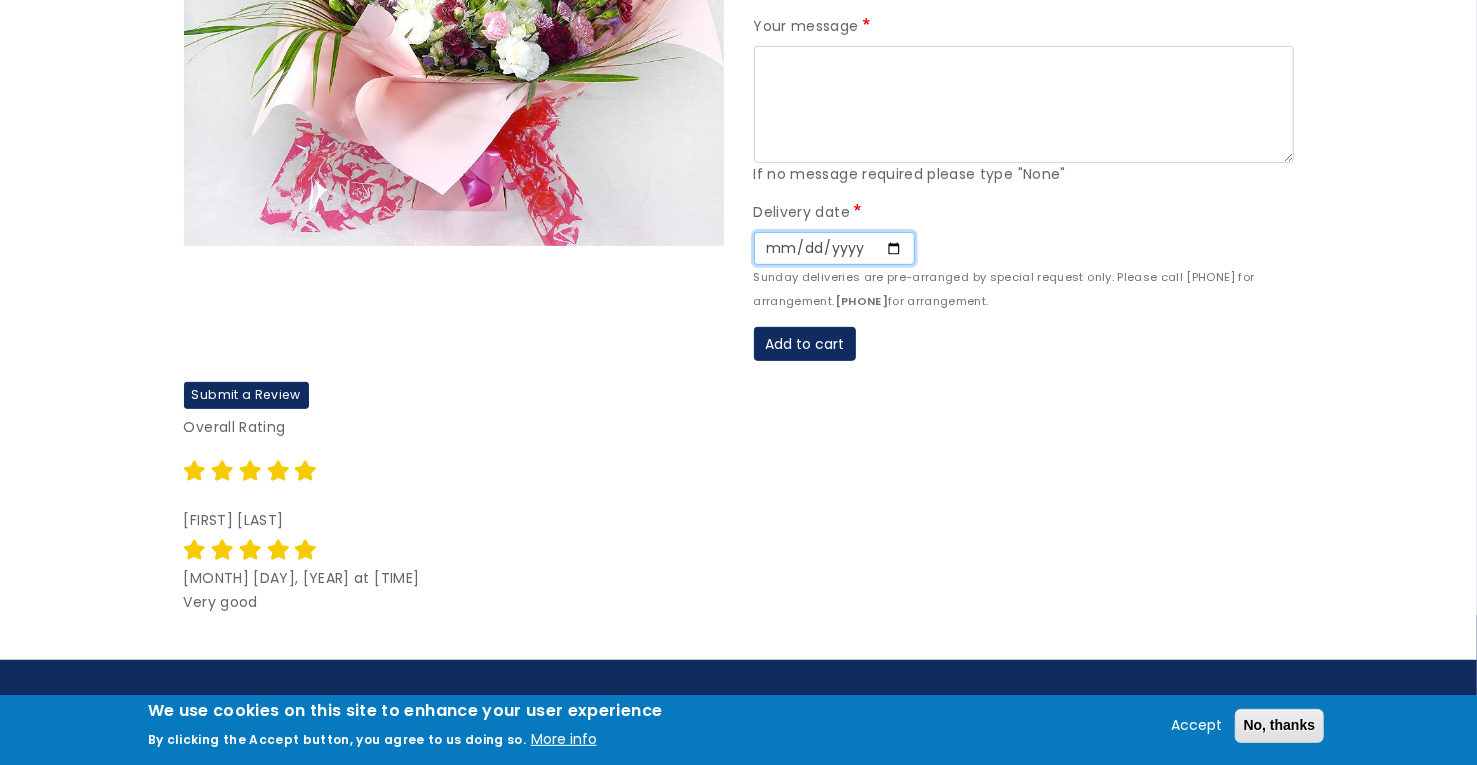 click on "Date" at bounding box center (834, 249) 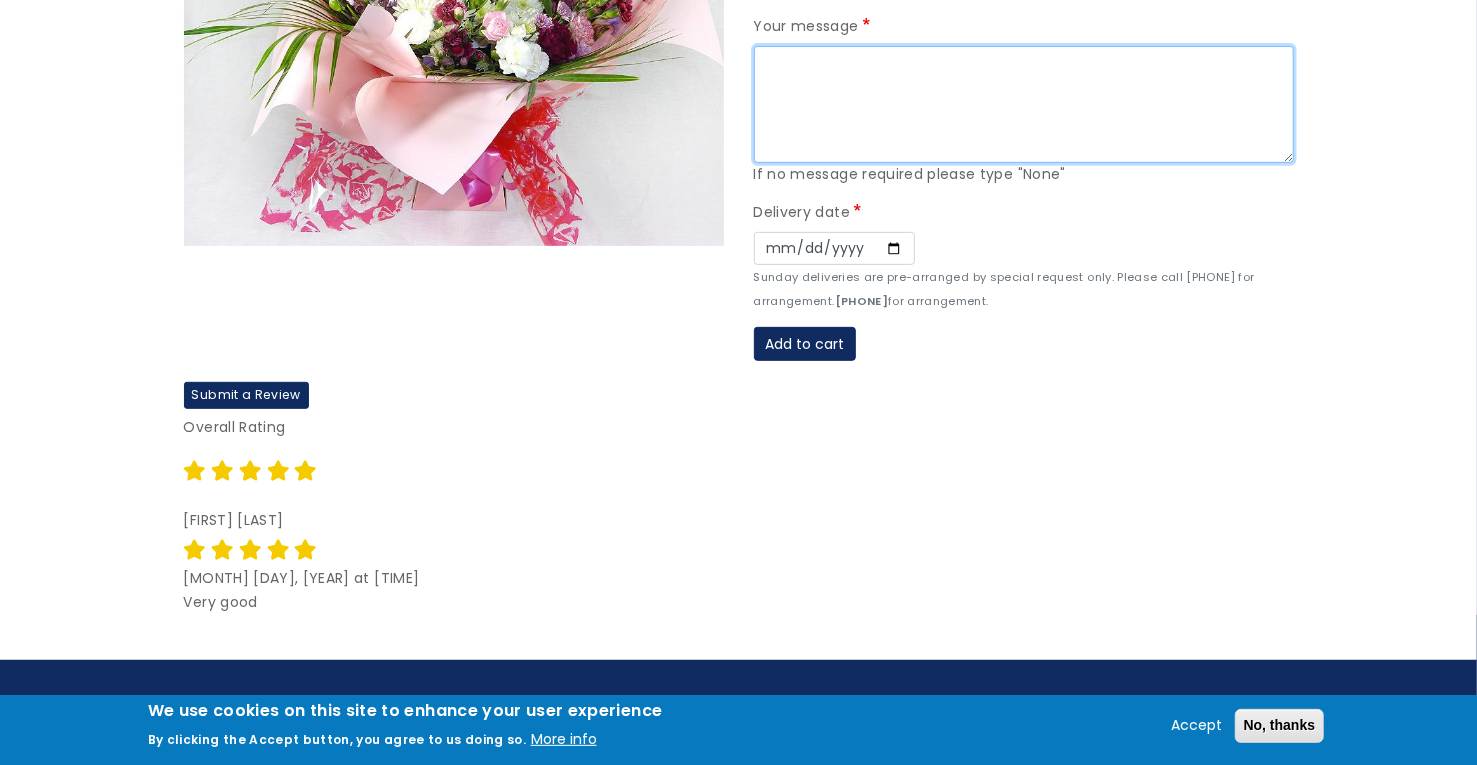 click on "Your message" at bounding box center (1024, 105) 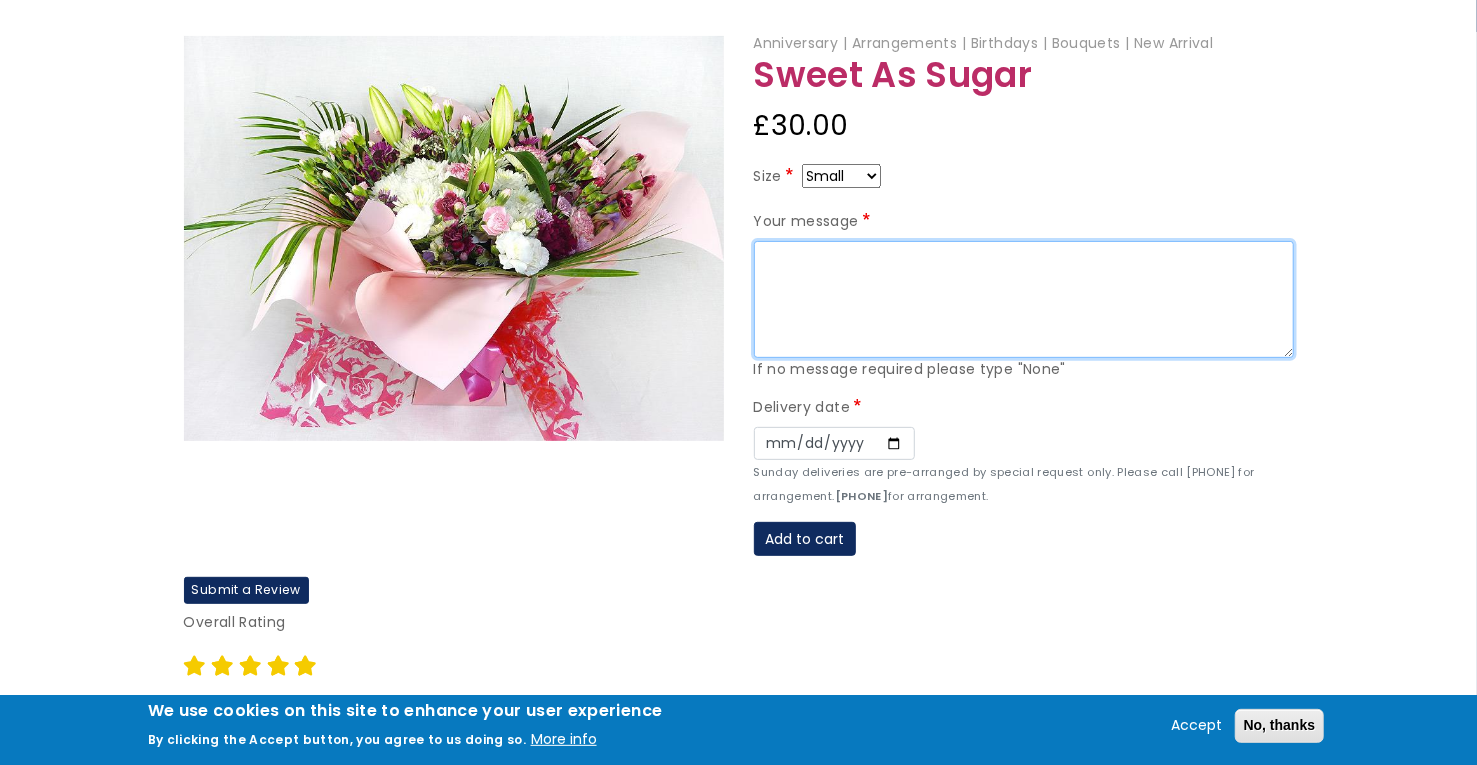 scroll, scrollTop: 207, scrollLeft: 0, axis: vertical 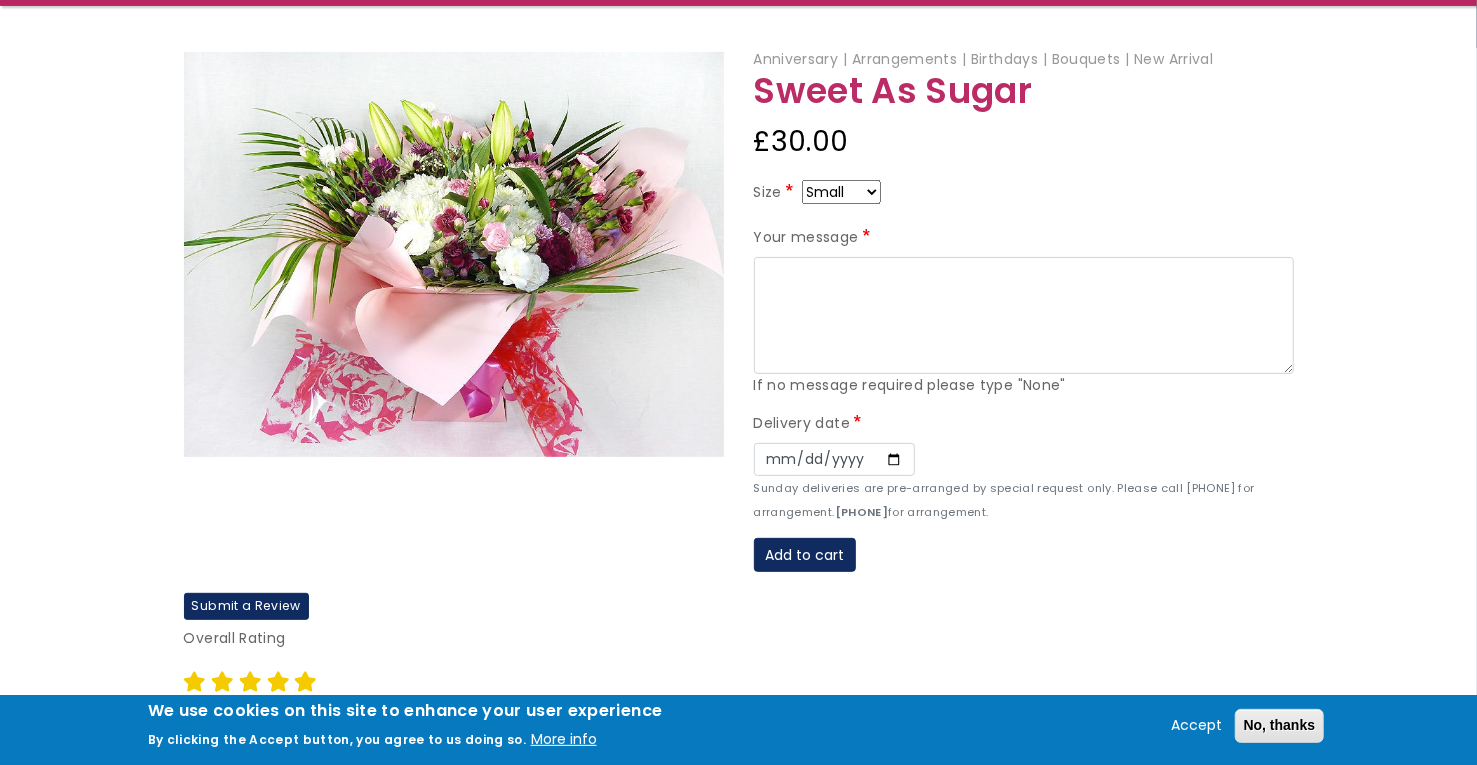 click on "Small Medium Large" at bounding box center (841, 192) 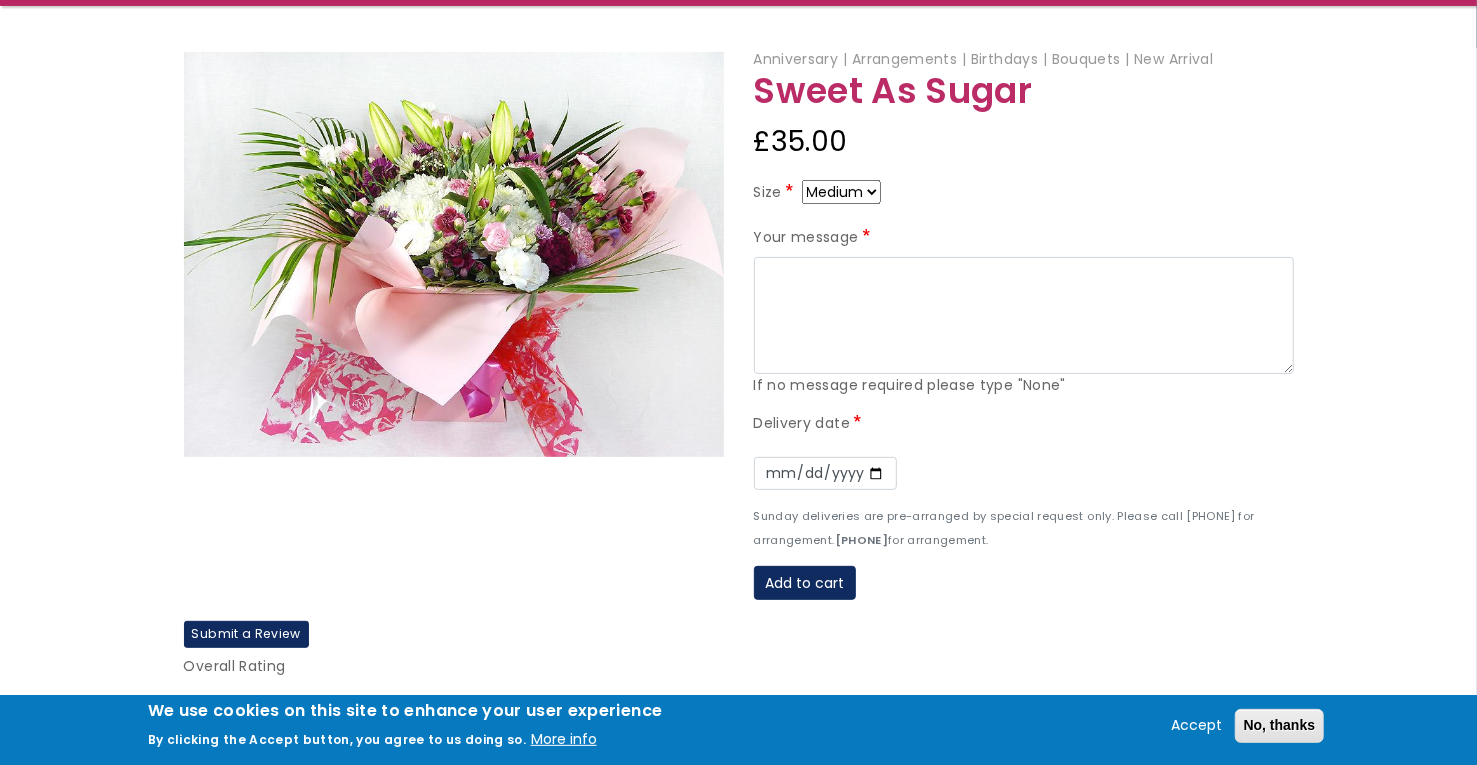 click on "[OCCASION]
Arrangements
[OCCASION]
Bouquets
New Arrival
[BRAND]
[PRICE]
Size
Small Medium Large
Your message
If no message required please type "None"
Delivery date
Date
[YEAR]-[MONTH]-[DAY]
Sunday deliveries are pre-arranged by special request only. Please call [PHONE] for arrangement.
Add to cart
Submit a Review
Overall Rating" at bounding box center (738, 451) 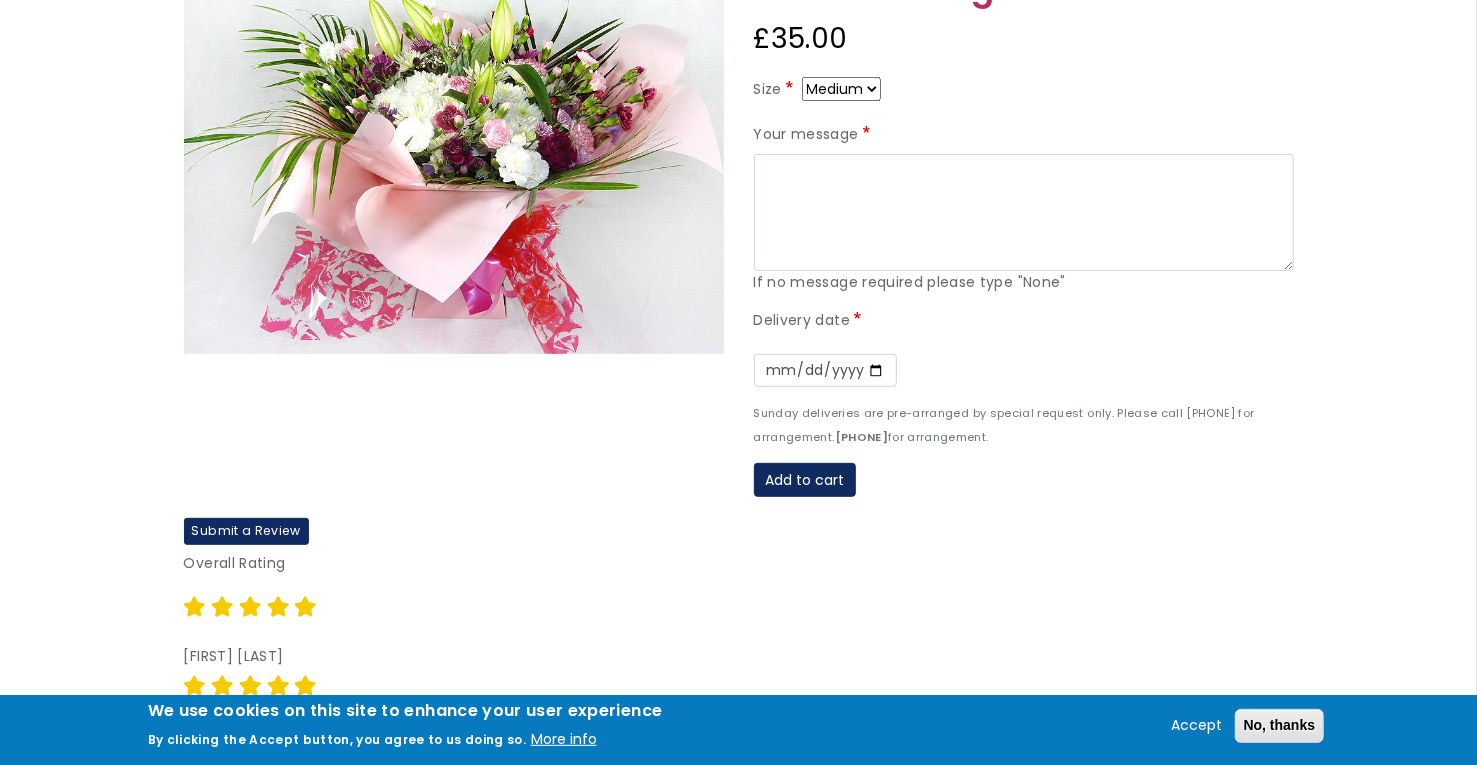 scroll, scrollTop: 311, scrollLeft: 0, axis: vertical 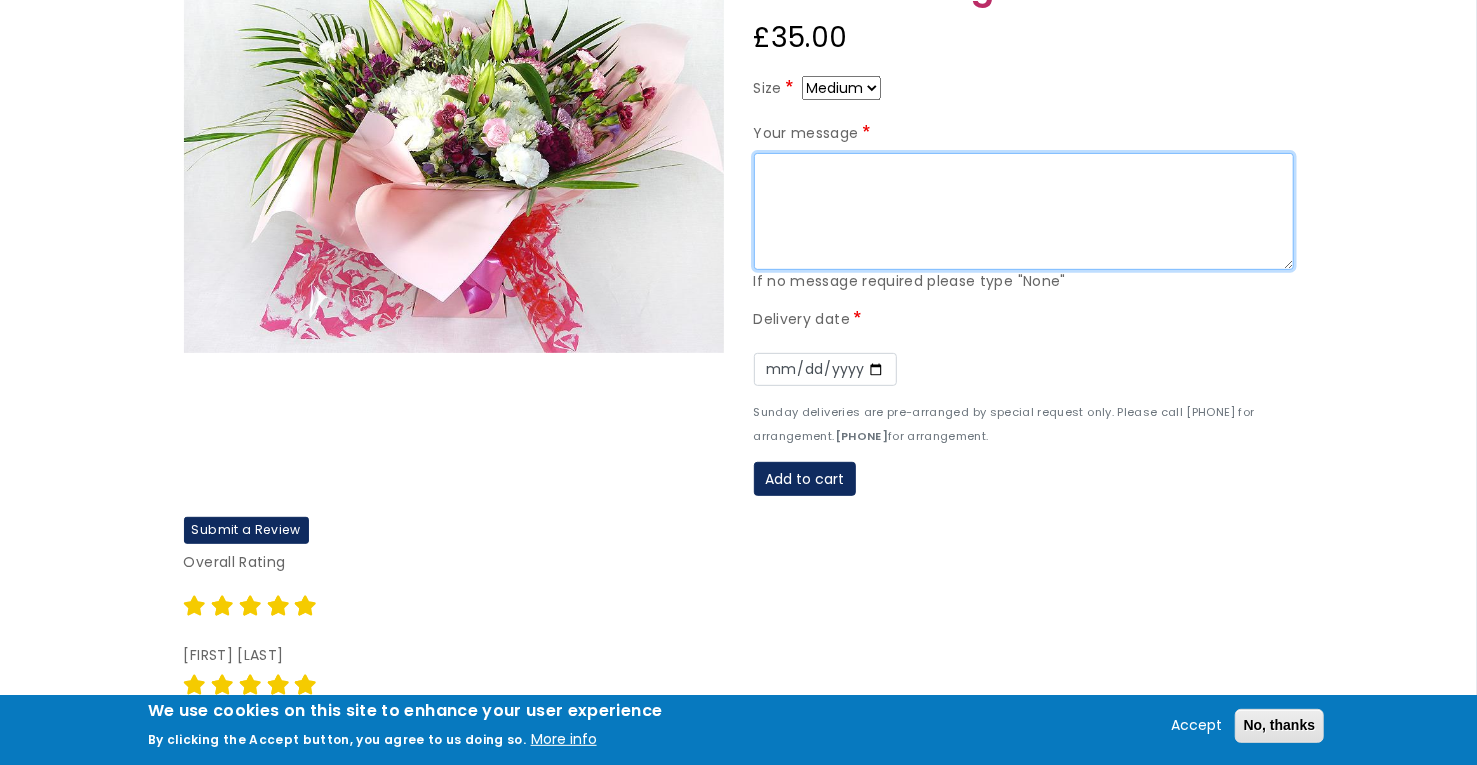 click on "Your message" at bounding box center (1024, 212) 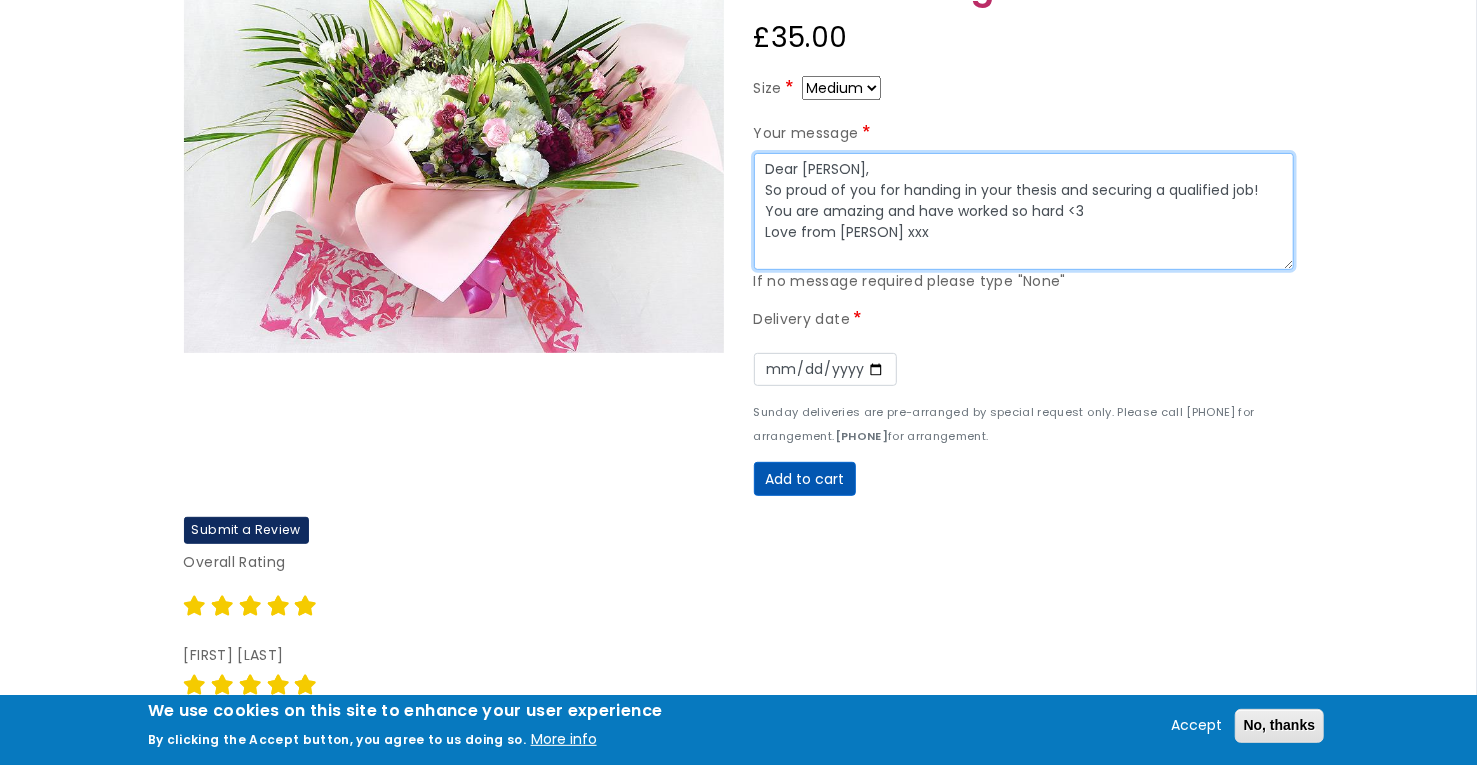 type on "Dear Miz,
So proud of you for handing in your thesis and securing a qualified job! You are amazing and have worked so hard <3
Love from Lauren xxx" 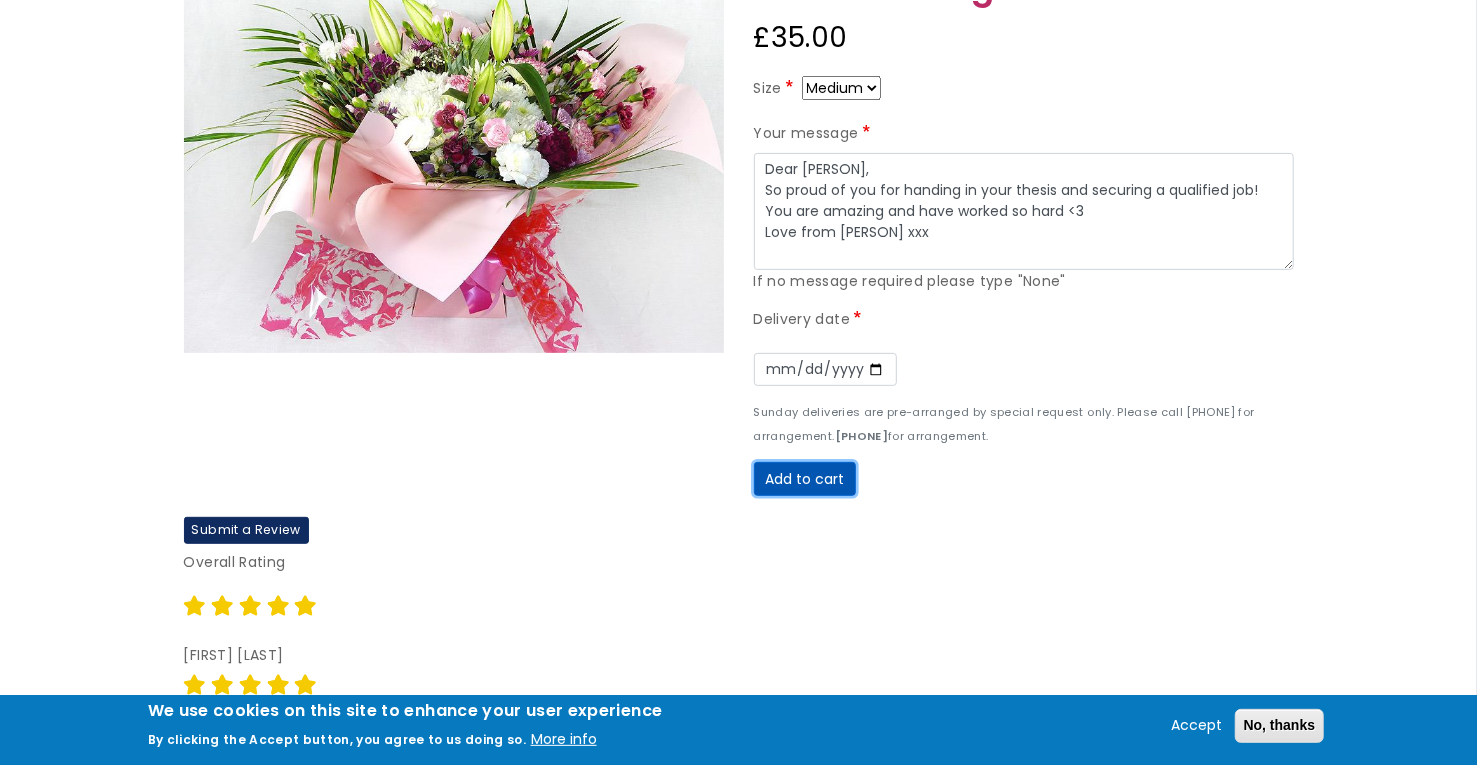 click on "Add to cart" at bounding box center (805, 479) 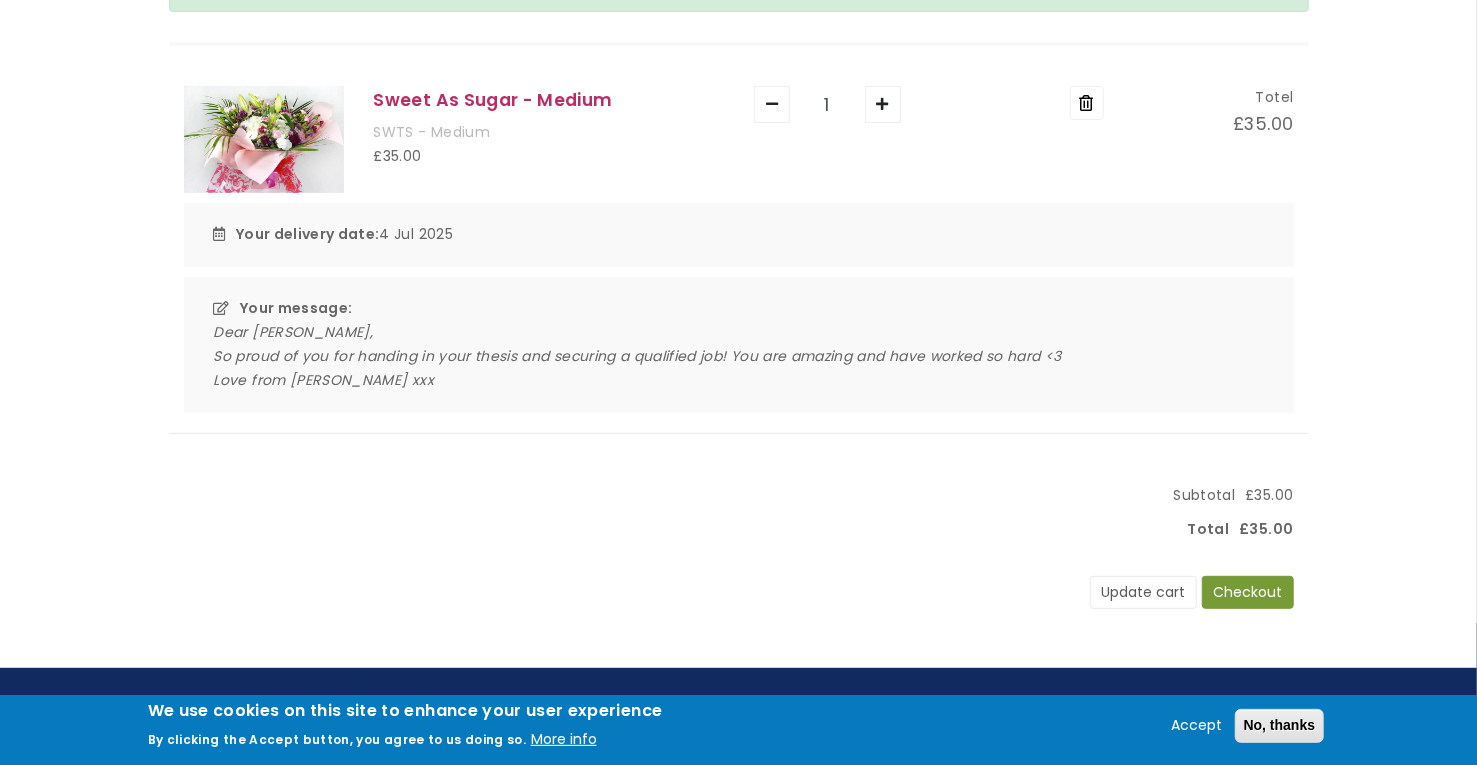 scroll, scrollTop: 289, scrollLeft: 0, axis: vertical 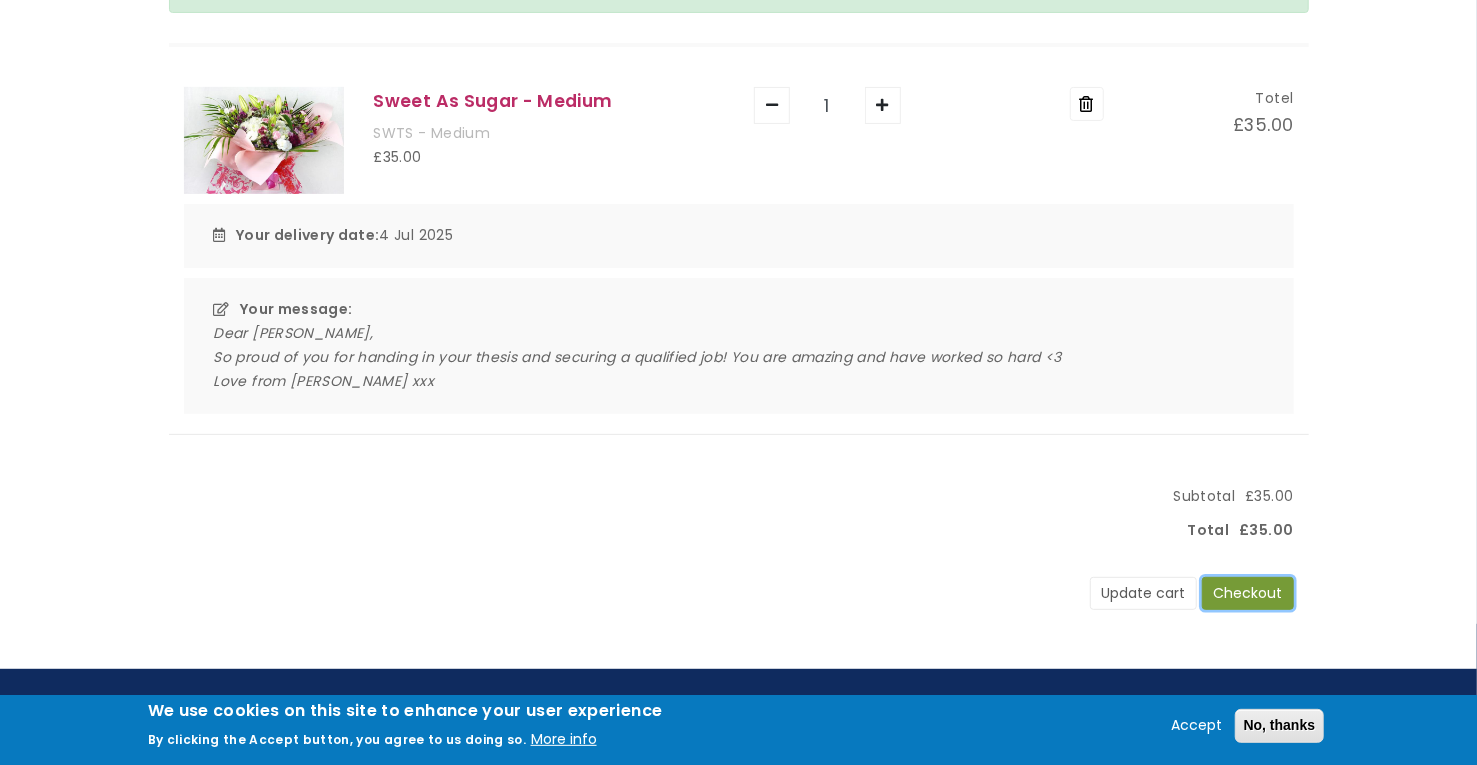 click on "Checkout" at bounding box center (1248, 594) 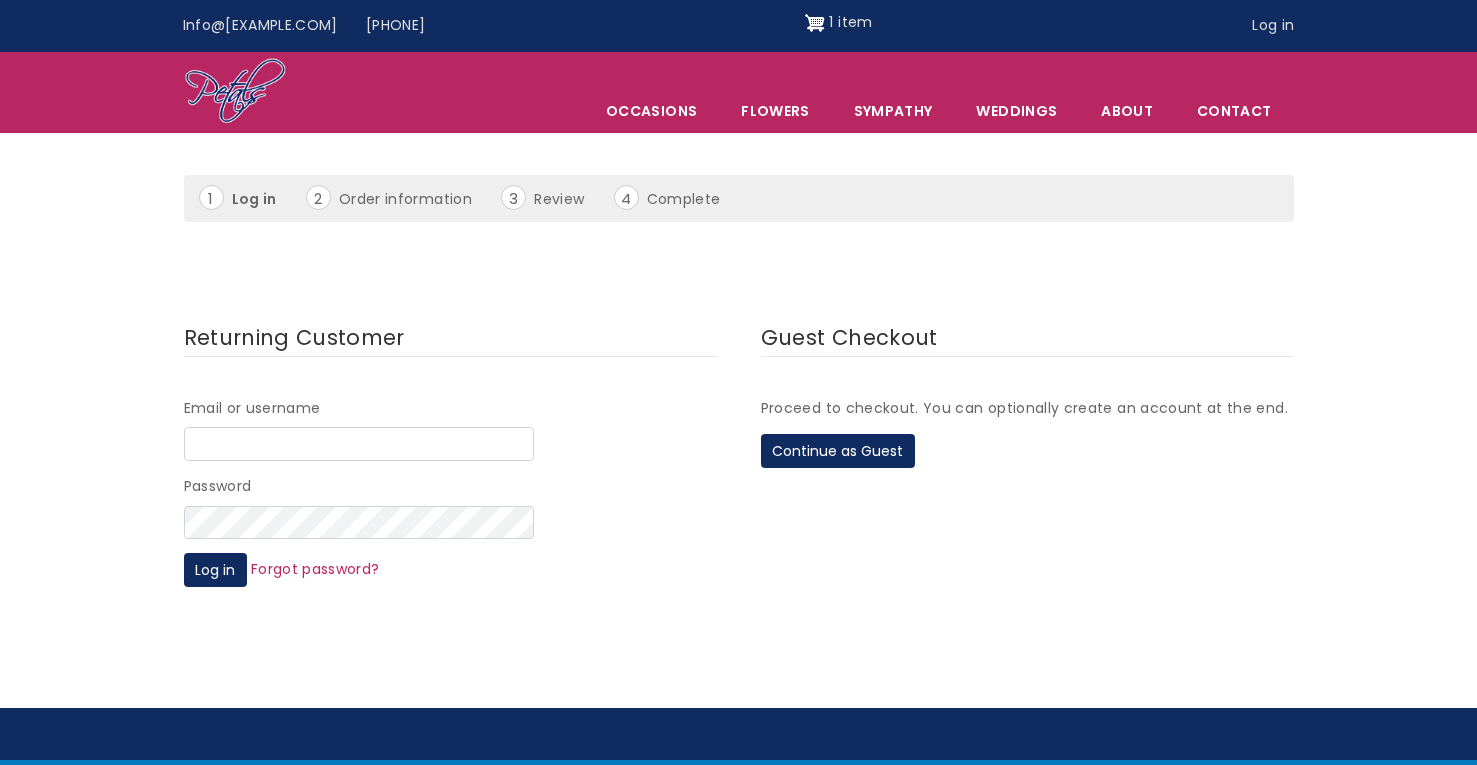 scroll, scrollTop: 0, scrollLeft: 0, axis: both 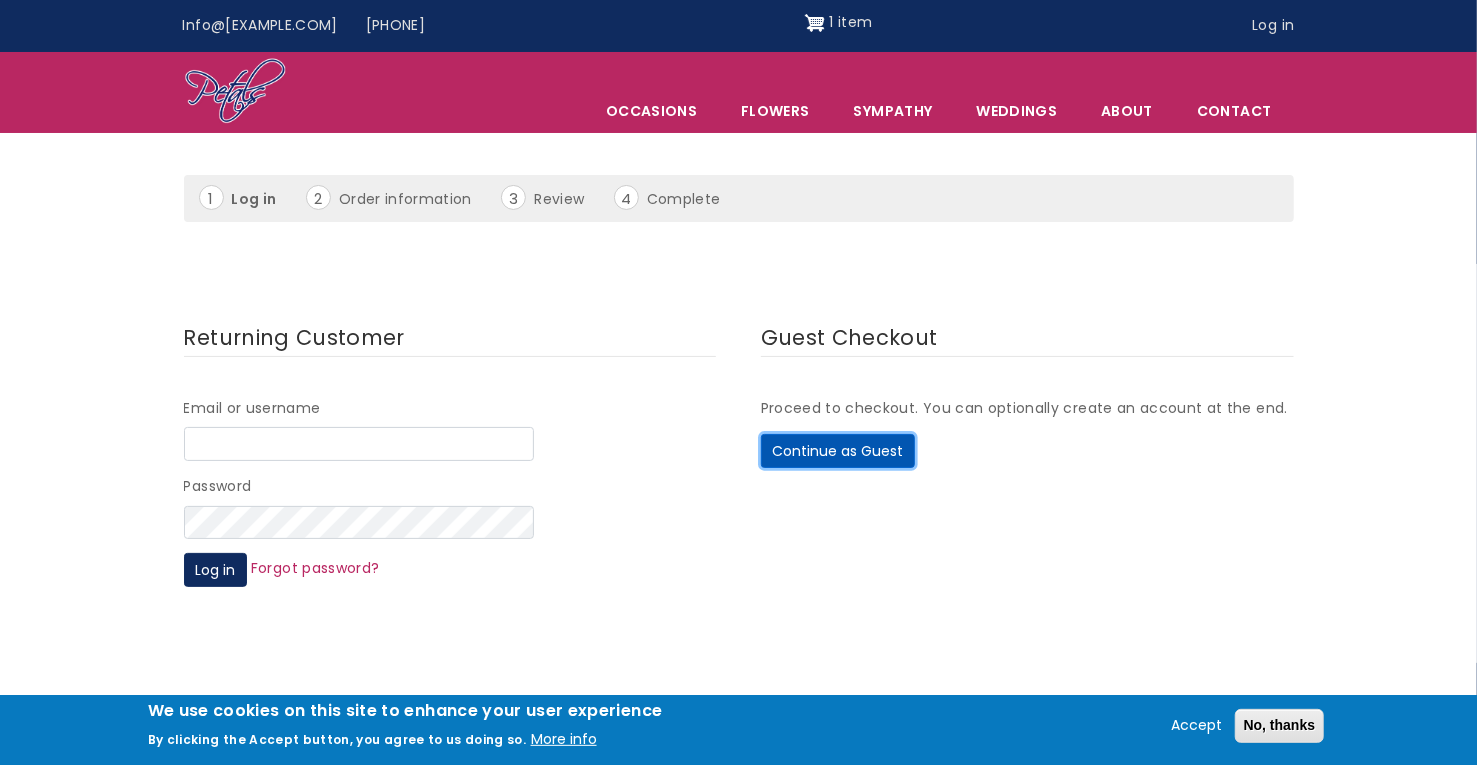 click on "Continue as Guest" at bounding box center [838, 451] 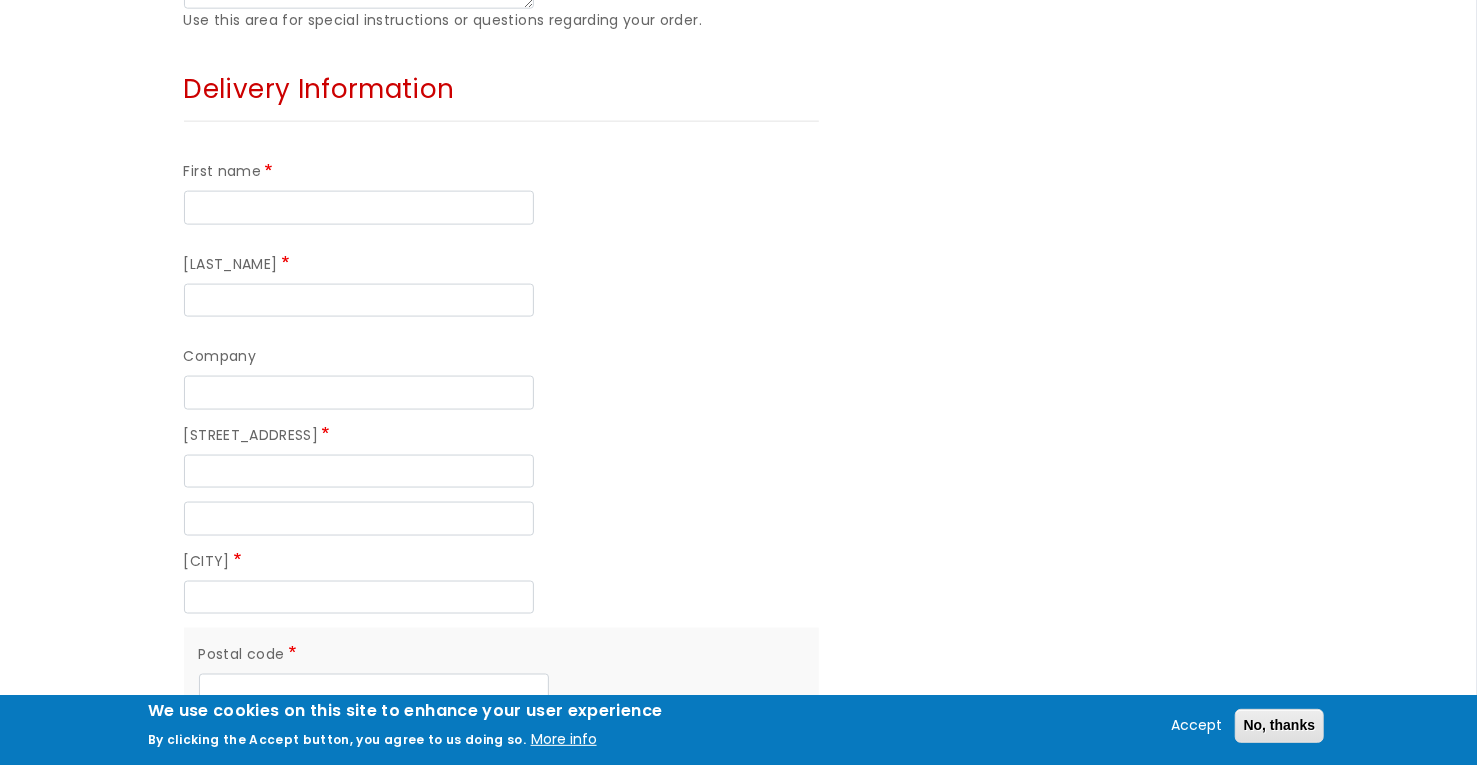 scroll, scrollTop: 1508, scrollLeft: 0, axis: vertical 